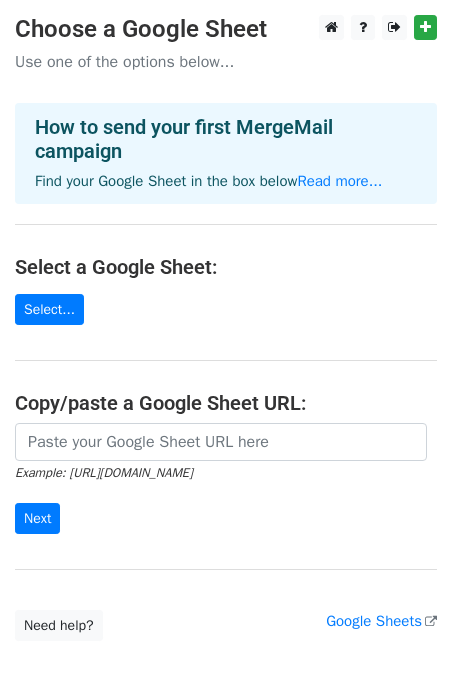 scroll, scrollTop: 0, scrollLeft: 0, axis: both 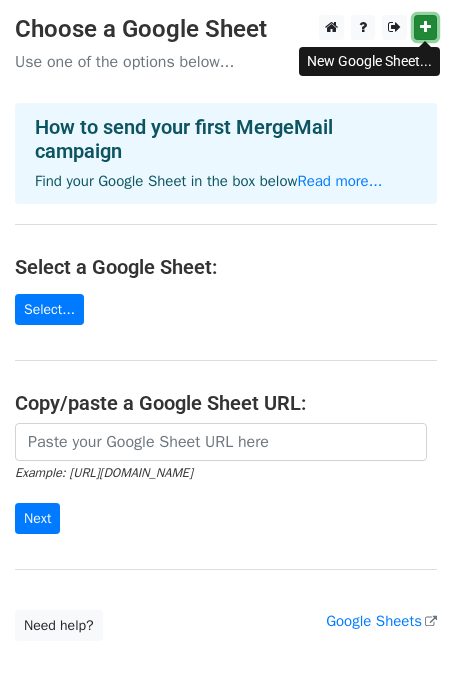 click at bounding box center (425, 27) 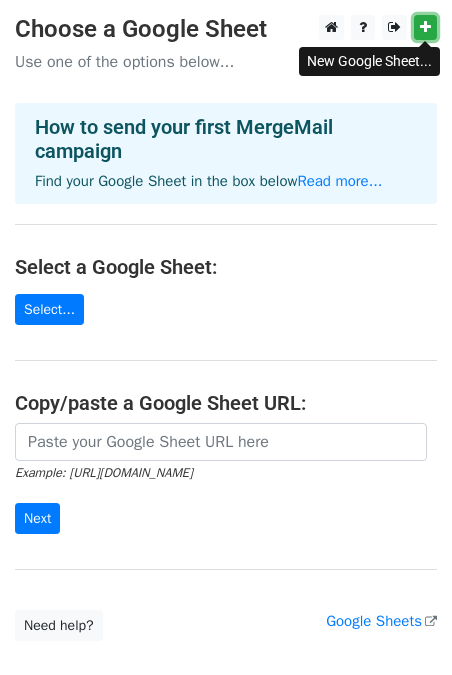 scroll, scrollTop: 121, scrollLeft: 0, axis: vertical 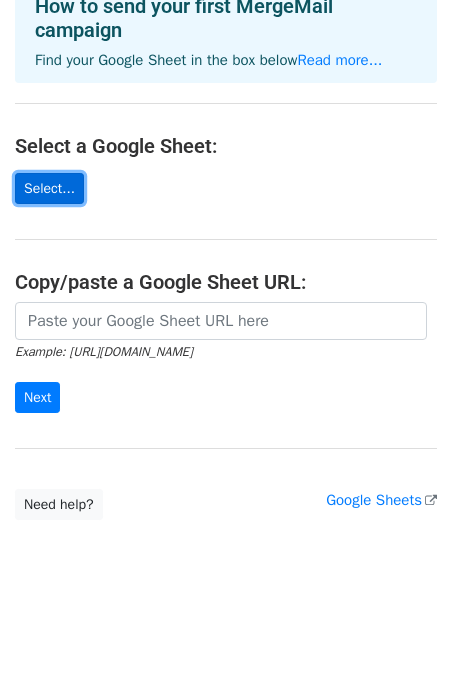 click on "Select..." at bounding box center [49, 188] 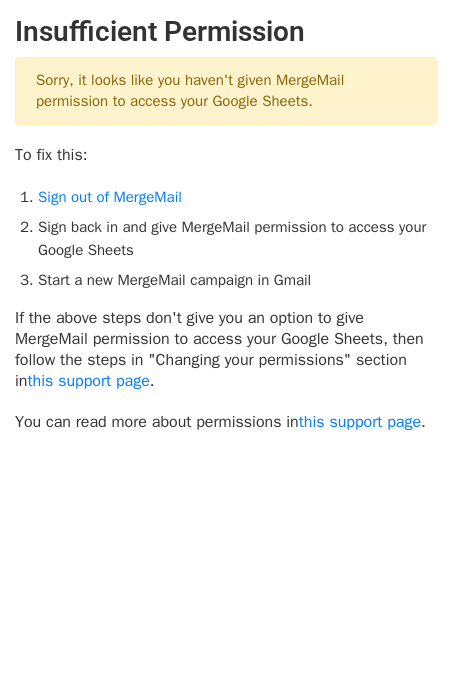 scroll, scrollTop: 0, scrollLeft: 0, axis: both 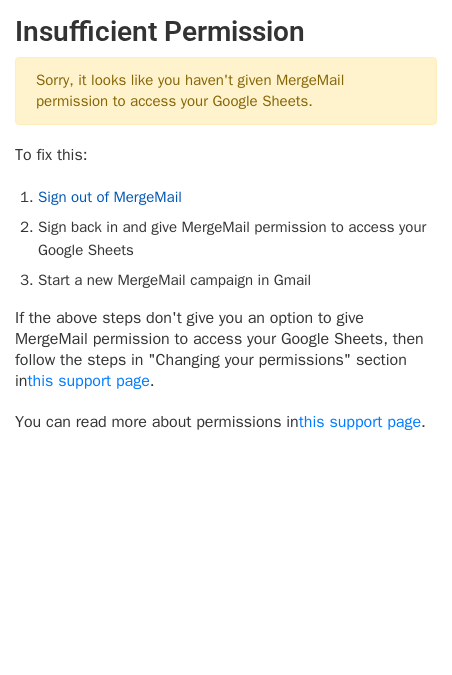 click on "Sign out of MergeMail" at bounding box center (110, 197) 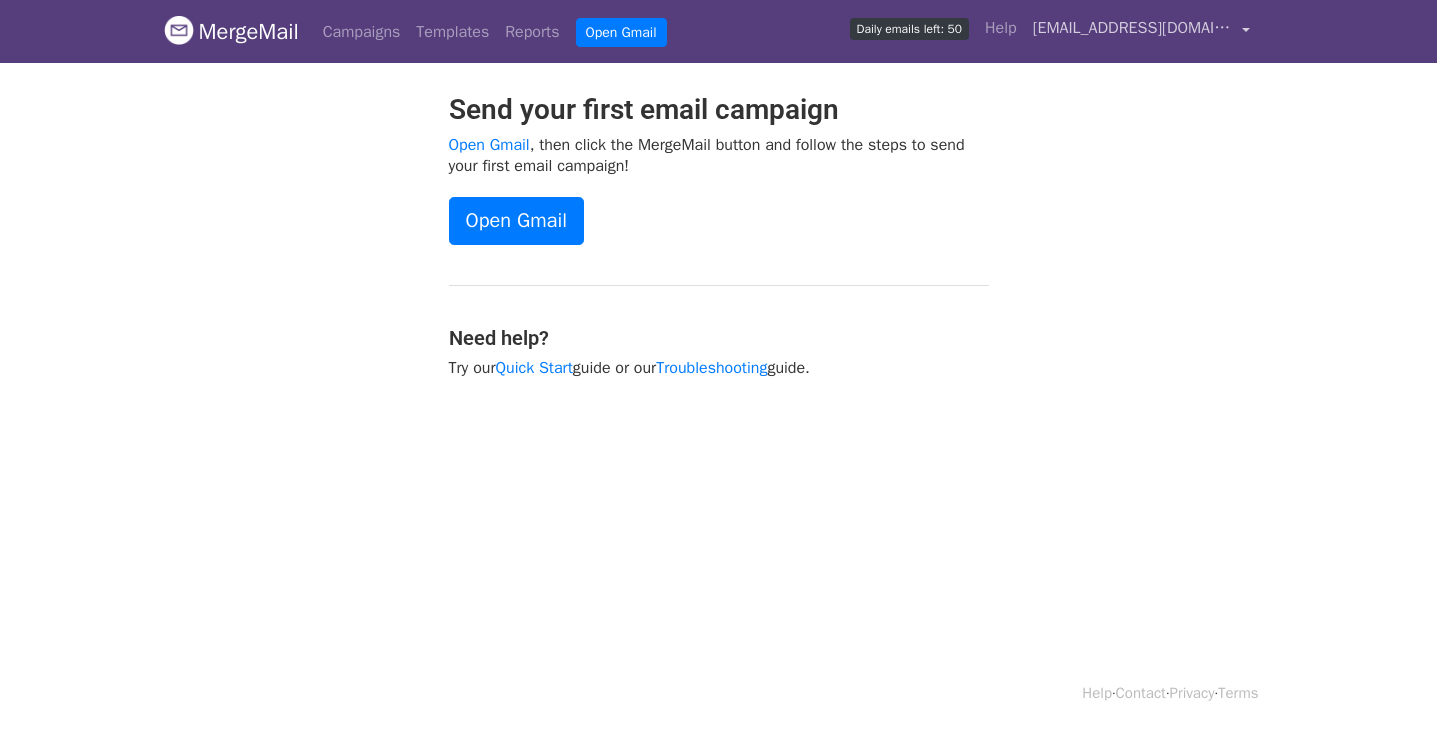 scroll, scrollTop: 0, scrollLeft: 0, axis: both 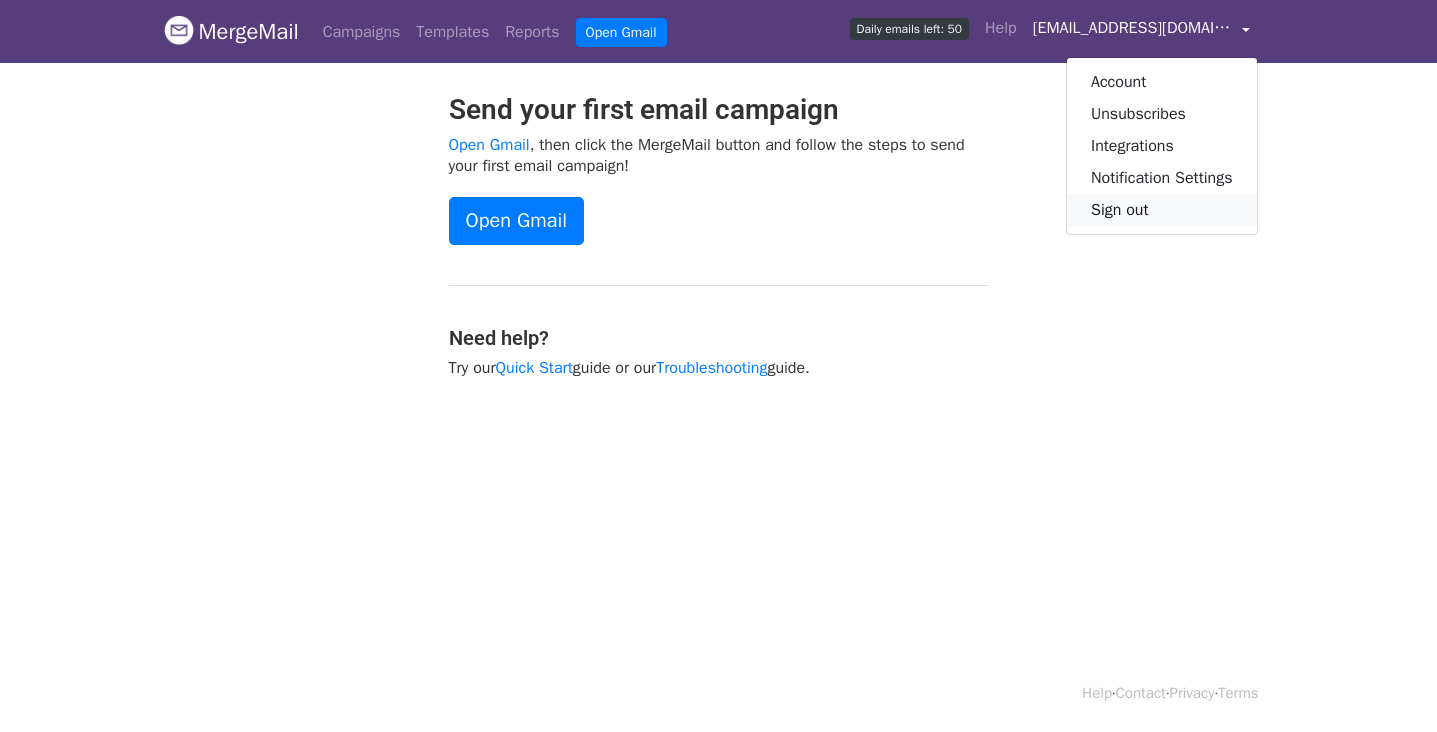 click on "Sign out" at bounding box center (1162, 210) 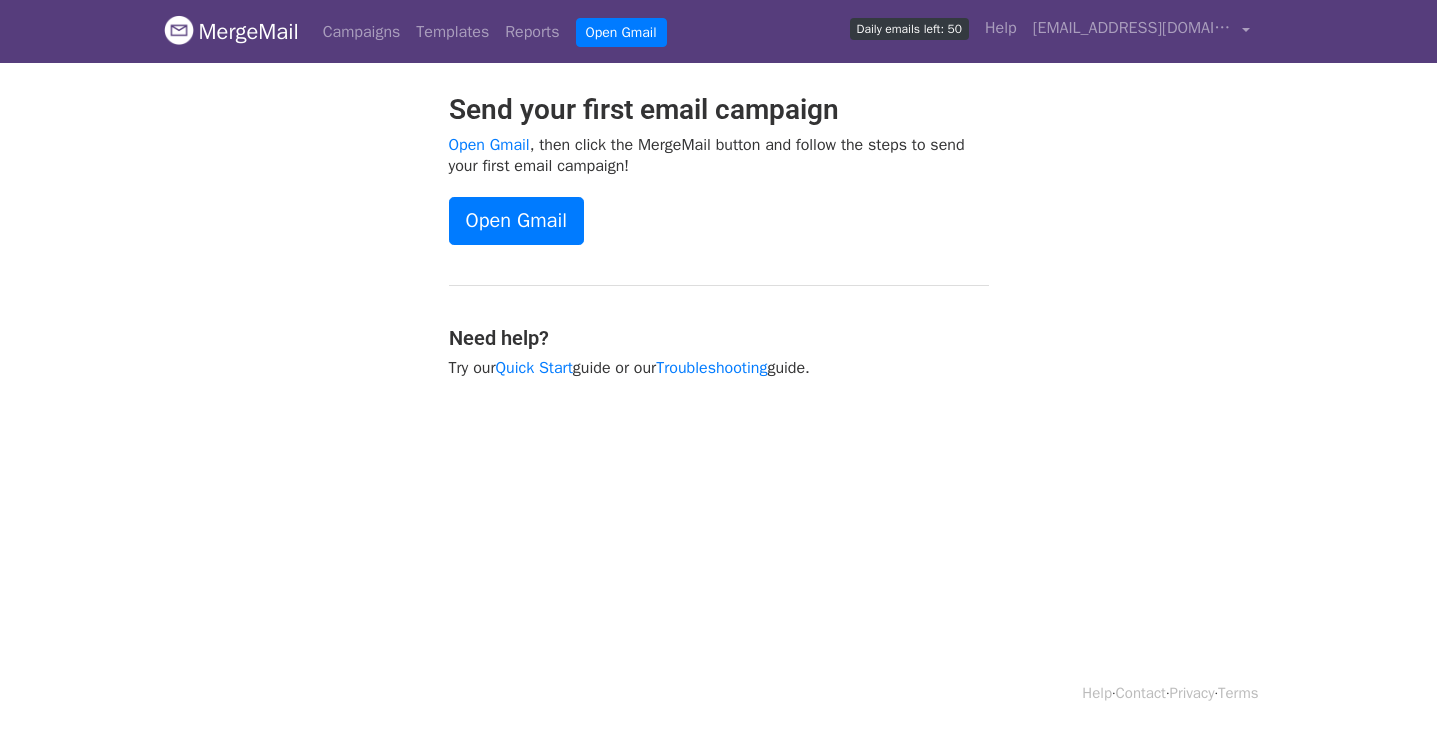 scroll, scrollTop: 0, scrollLeft: 0, axis: both 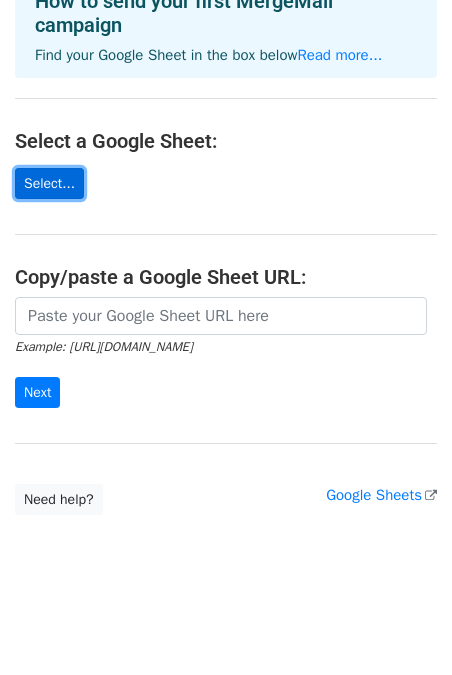 click on "Select..." at bounding box center [49, 183] 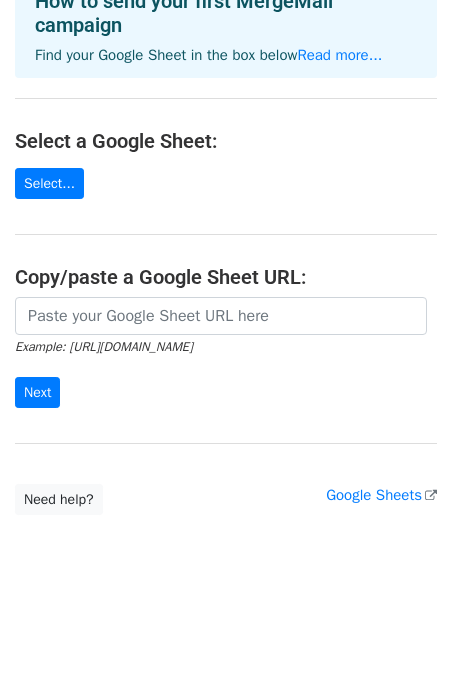 scroll, scrollTop: 73, scrollLeft: 0, axis: vertical 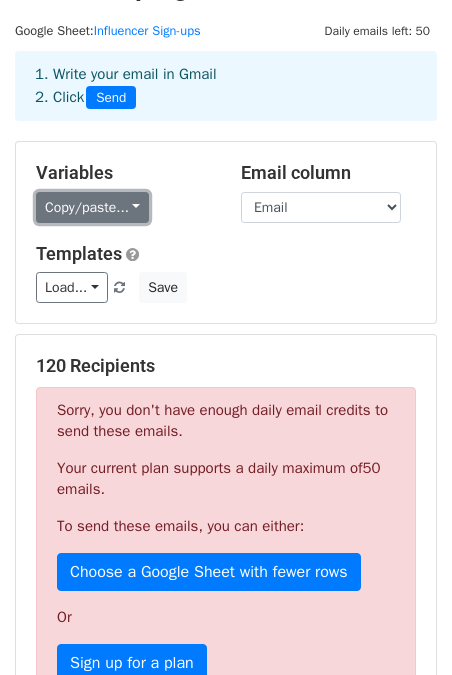 click on "Copy/paste..." at bounding box center (92, 207) 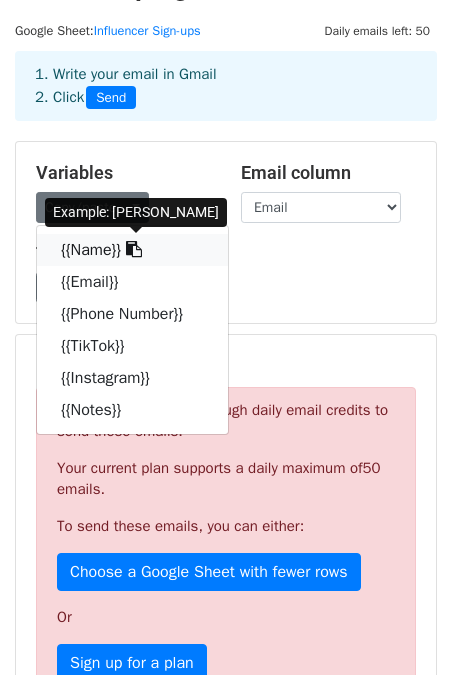 click on "{{Name}}" at bounding box center (132, 250) 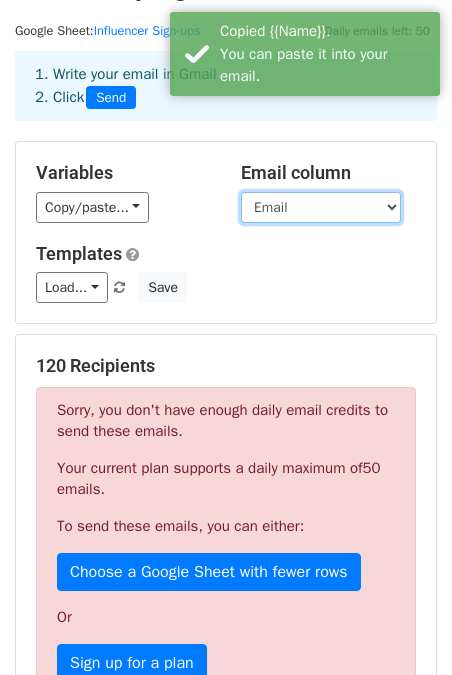 click on "Name
Email
Phone Number
TikTok
Instagram
Notes" at bounding box center (321, 207) 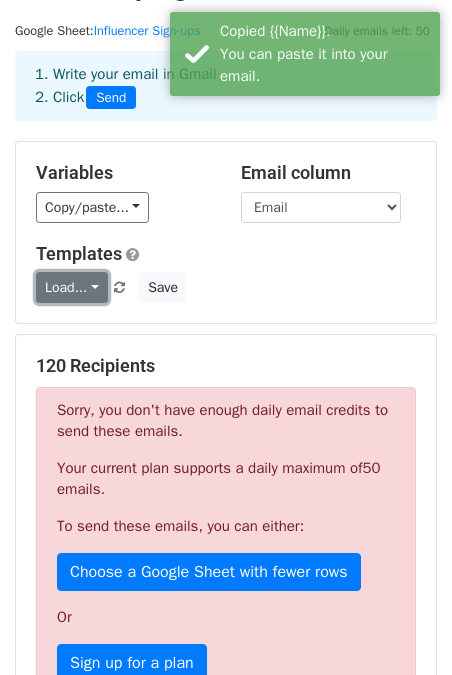 click on "Load..." at bounding box center [72, 287] 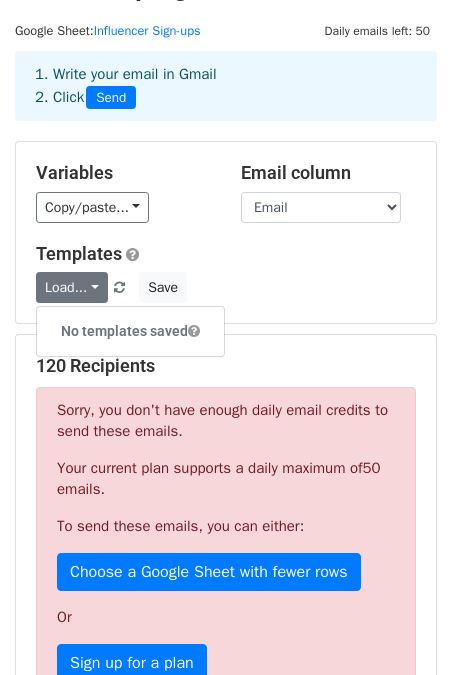 click on "Load...
No templates saved
Save" at bounding box center [226, 287] 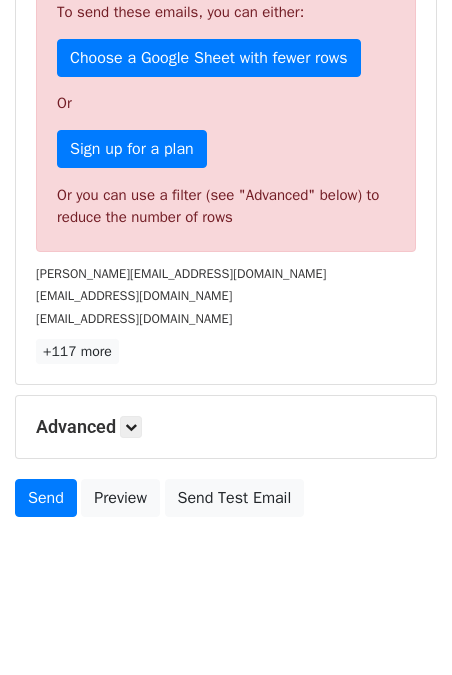 scroll, scrollTop: 565, scrollLeft: 0, axis: vertical 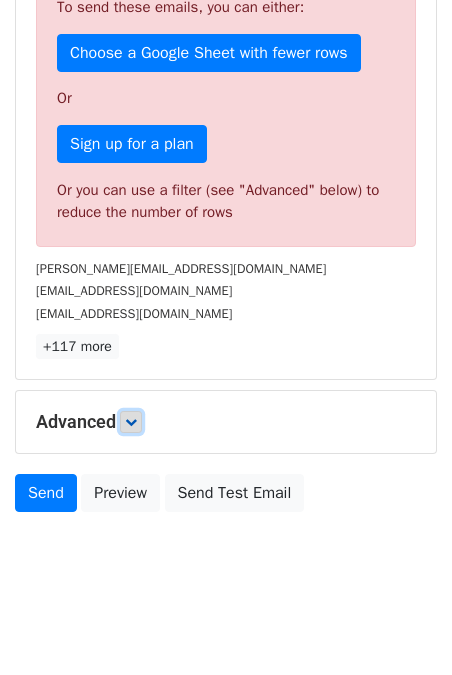 click at bounding box center [131, 422] 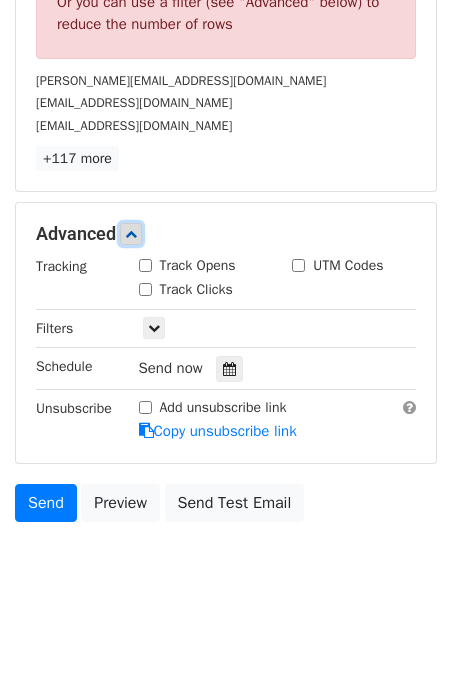scroll, scrollTop: 768, scrollLeft: 0, axis: vertical 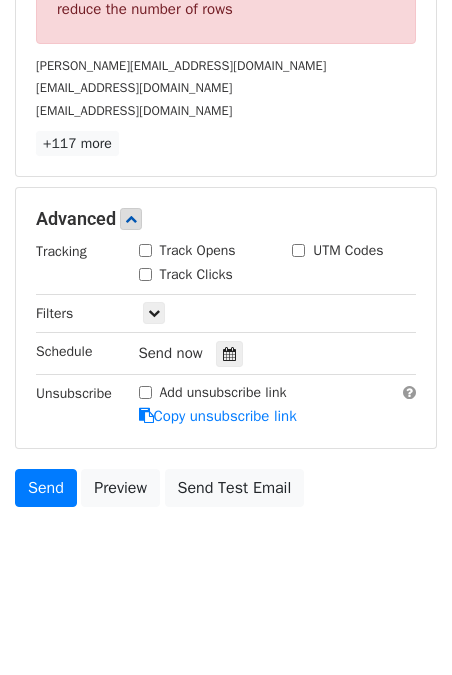click on "Only include spreadsheet rows that match the following filters:" at bounding box center (278, 313) 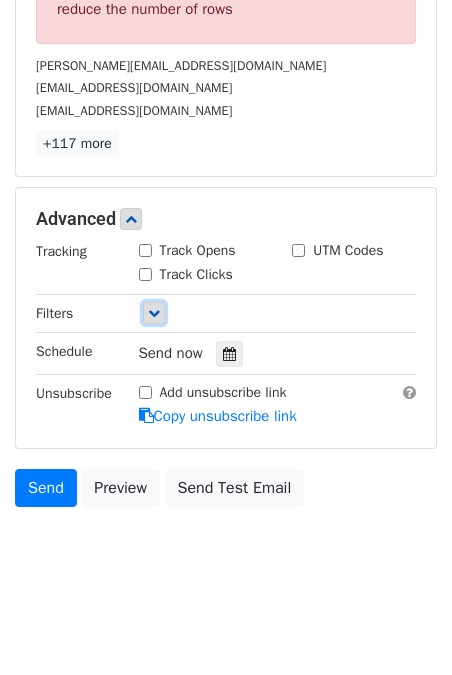 click at bounding box center [154, 313] 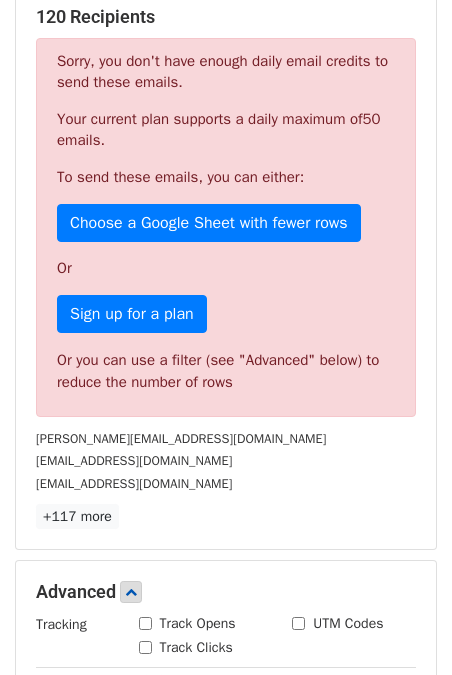 scroll, scrollTop: 390, scrollLeft: 0, axis: vertical 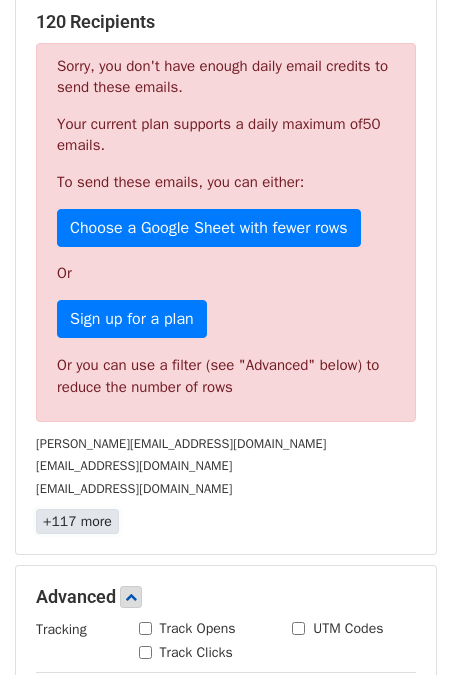 click on "+117 more" at bounding box center [77, 521] 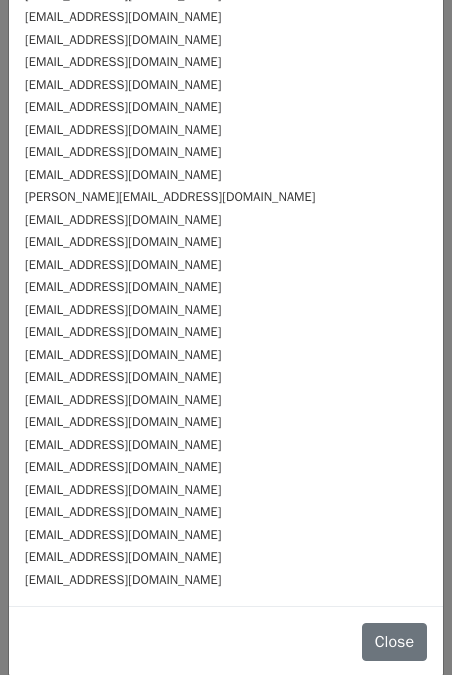 scroll, scrollTop: 2206, scrollLeft: 0, axis: vertical 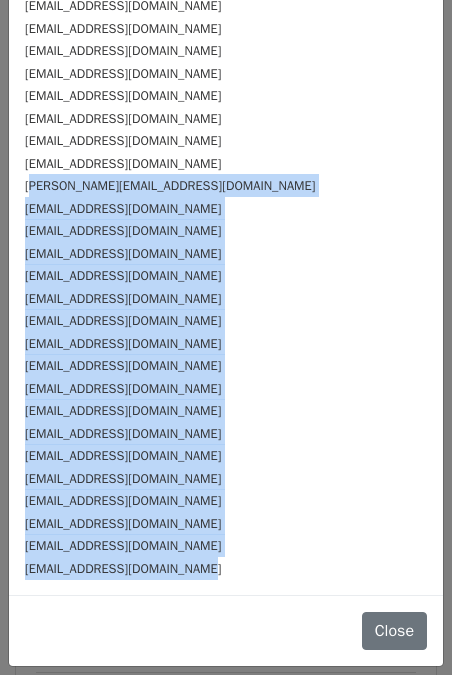 drag, startPoint x: 28, startPoint y: 190, endPoint x: 220, endPoint y: 576, distance: 431.11484 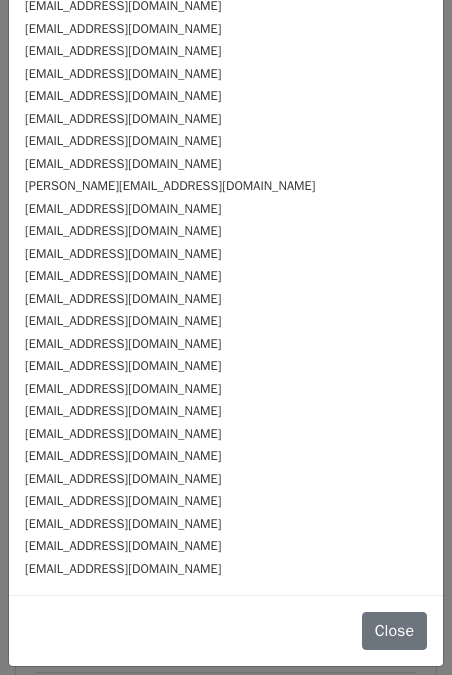 click on "Isak@burstcreators.com
ndlazilangalibalele@gmail.com
osabohienfestus6@gmail.com
ernestjkizito@gmail.com
adekolaridwan414@gmail.com
fishayeben@gmail.com
theresalesula@gmail.com
gianinarich@gmail.com
ngraceritah@gmail.com
badjiejarrah@gmail.com
baisukafelly@gmail.com
queentracy589@gmail.com
nankwangas31@gmail.com
samreid21@gmail.com
kandaljalax@gmail.com
ndboy291@gmail.com
winniechey@hotmail.com
kimfurnitureug@gmail.com
mukona040@gmail.com
sarahvhicky2204@gmail.com
tumusiimeabbeyemmanuel@gmail.com
sarahbiyinzika25@gmail.com
keixmex@gmail.com
ahabweamon222@gmail.com
cophisamuelz@gmail.com
travelwithbeckyallans@gmail.com
cathymwebaza@gmail.com
outabrian34@gmail.com
sylnde1@gmail.com
jemmylocheng33@gmail.com
ivannuwamanya2@gmail.com
kelvinkennedy443@gmail.com
tg7tj7@gmail.com
aliyukasimualfath@gmail.com" at bounding box center (226, -771) 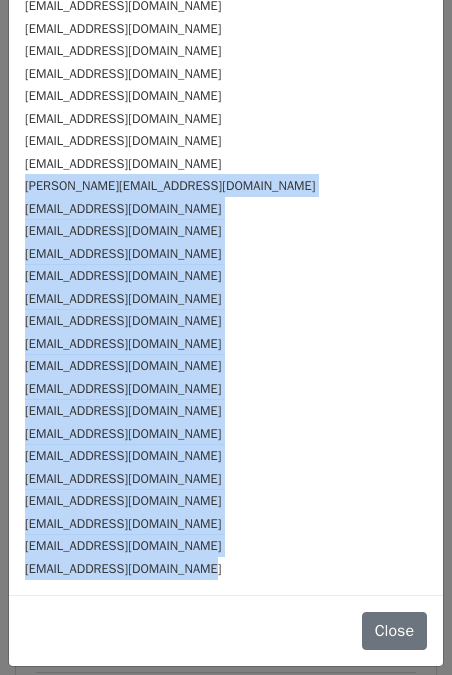 drag, startPoint x: 25, startPoint y: 190, endPoint x: 240, endPoint y: 570, distance: 436.60623 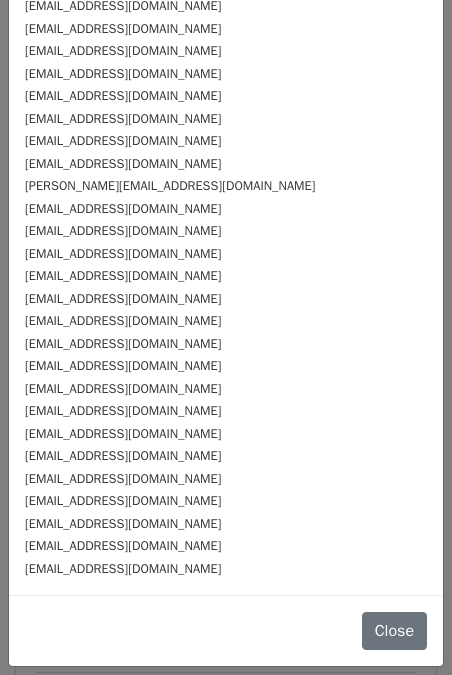 click on "otmax@bk.ru" at bounding box center (226, 545) 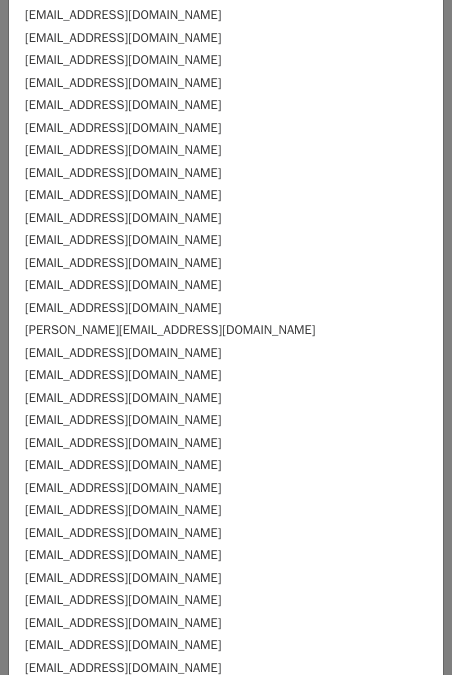 scroll, scrollTop: 2206, scrollLeft: 0, axis: vertical 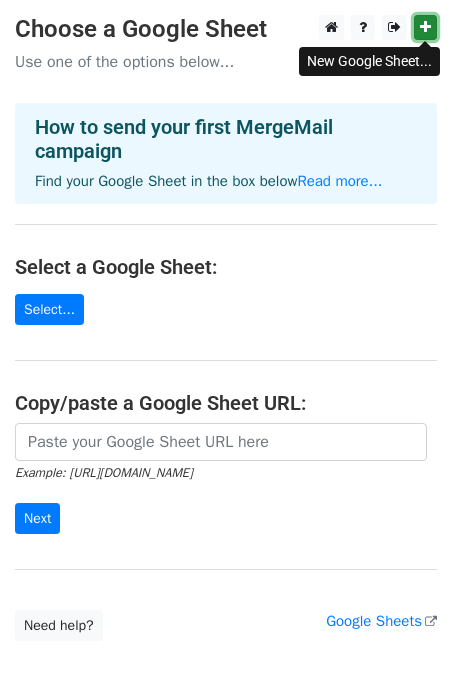 click at bounding box center [425, 27] 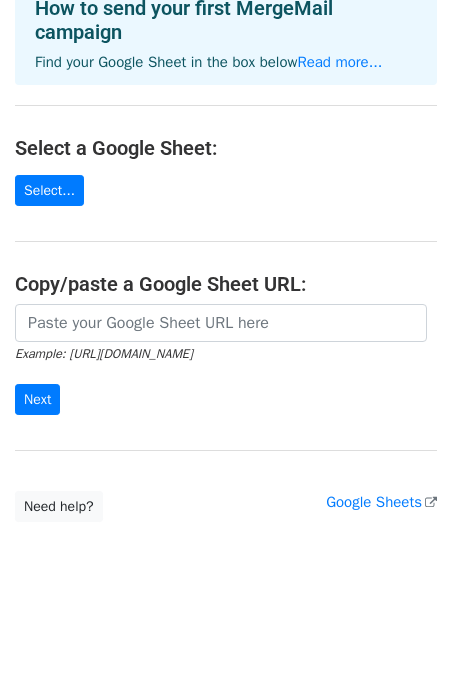 scroll, scrollTop: 126, scrollLeft: 0, axis: vertical 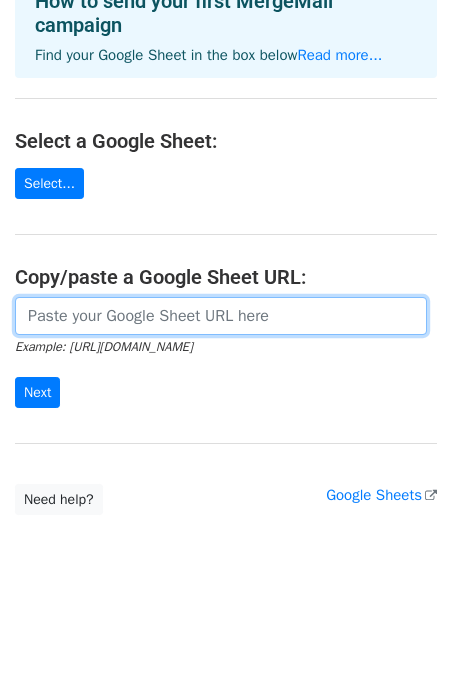 click at bounding box center [221, 316] 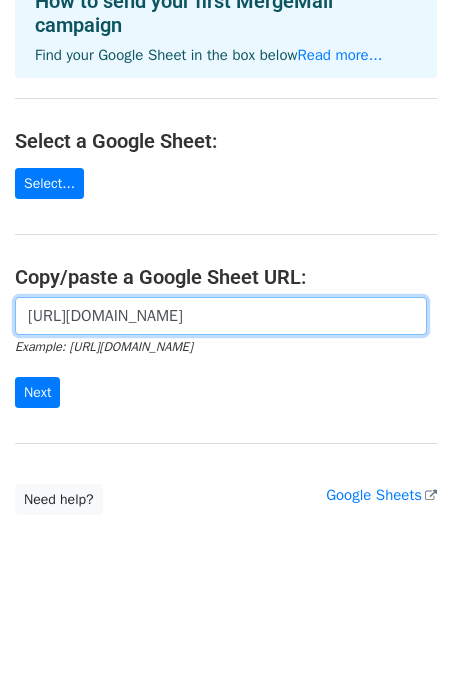 scroll, scrollTop: 0, scrollLeft: 441, axis: horizontal 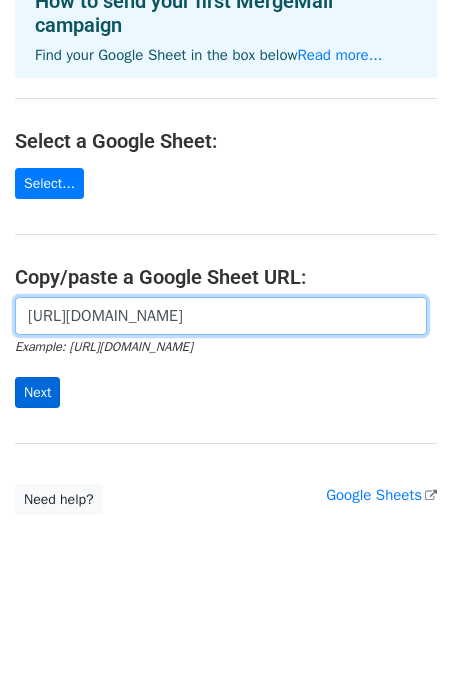 type on "[URL][DOMAIN_NAME]" 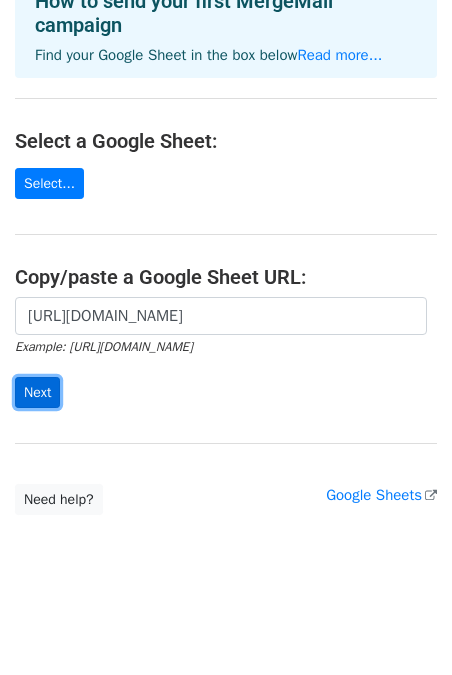 click on "Next" at bounding box center (37, 392) 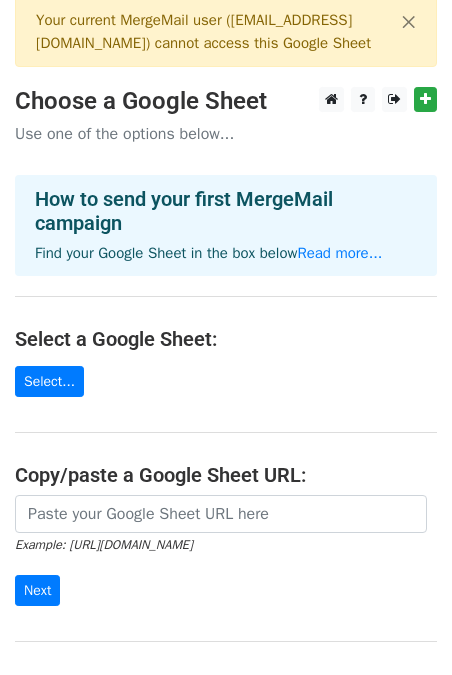 scroll, scrollTop: 0, scrollLeft: 0, axis: both 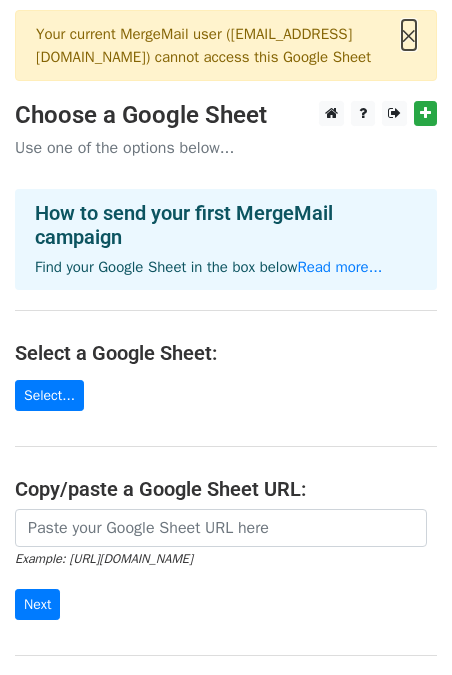 click on "×" at bounding box center [409, 35] 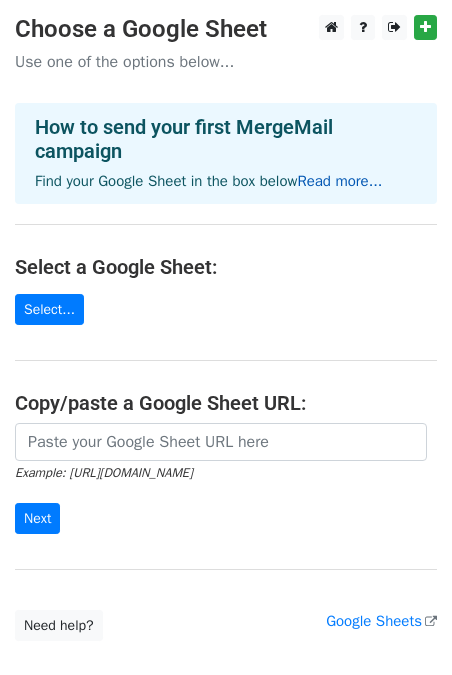 click on "Read more..." at bounding box center (339, 181) 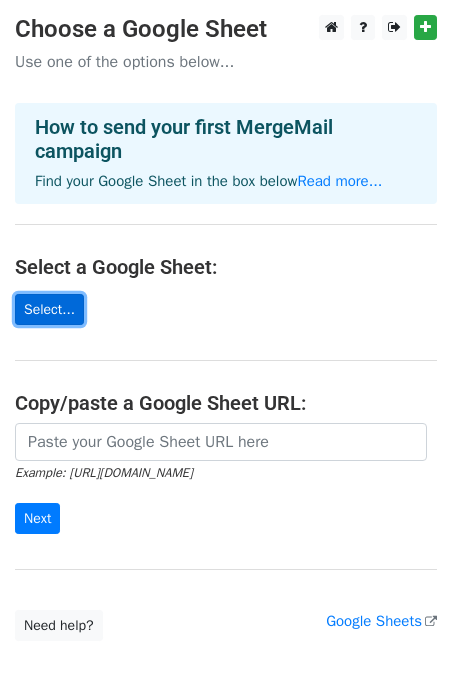 click on "Select..." at bounding box center [49, 309] 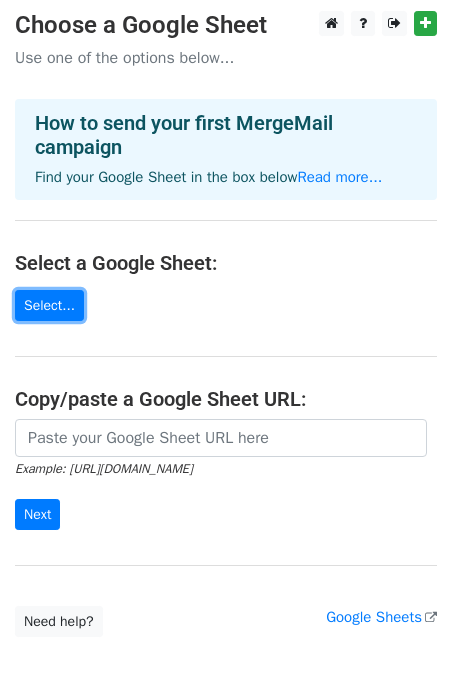 scroll, scrollTop: 0, scrollLeft: 0, axis: both 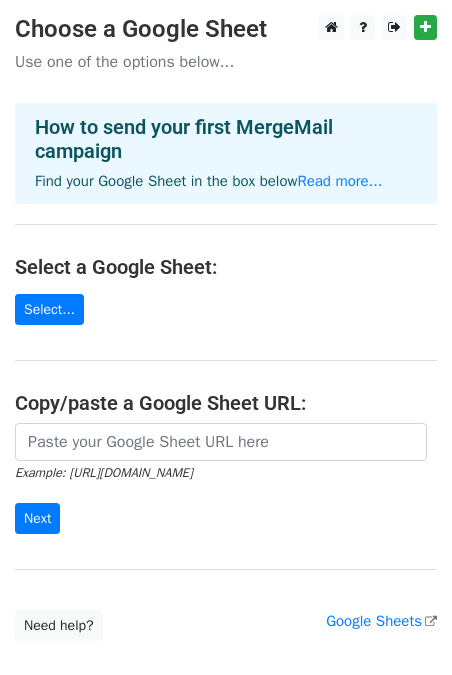 click at bounding box center (374, 27) 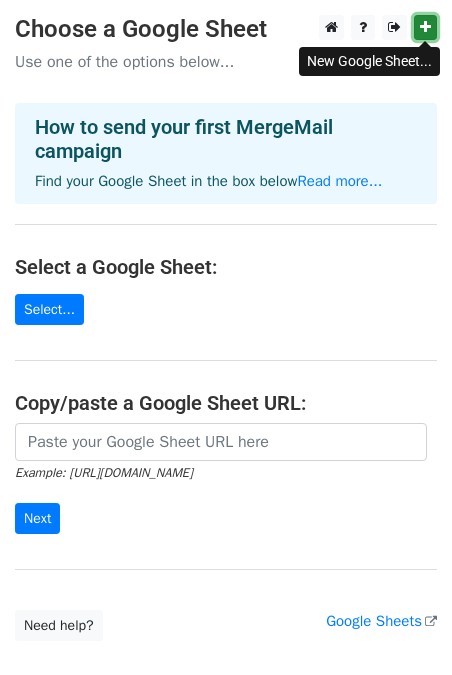 click at bounding box center (425, 27) 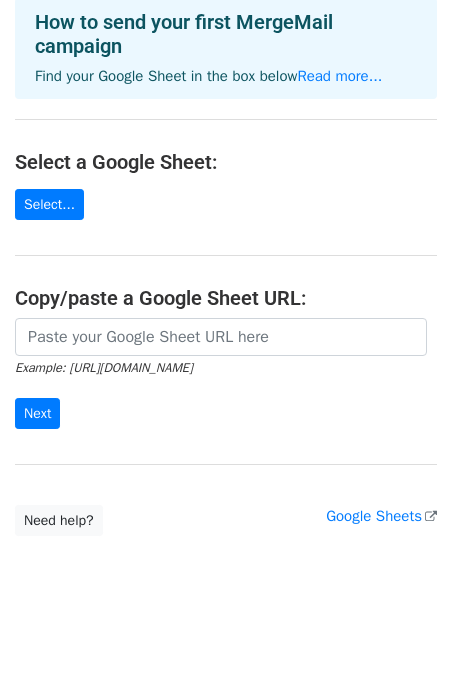 scroll, scrollTop: 126, scrollLeft: 0, axis: vertical 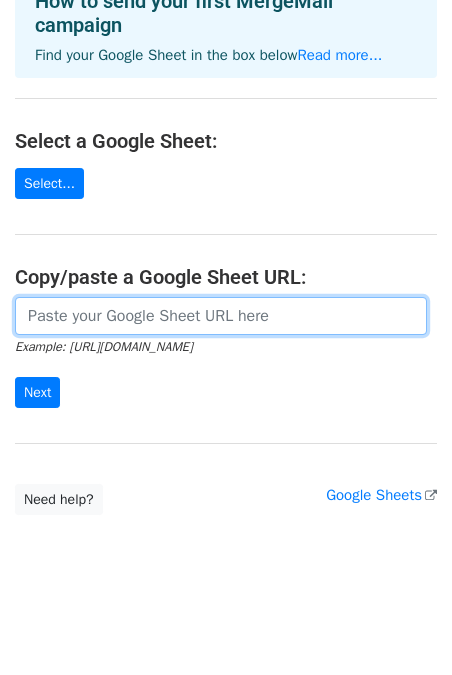 click at bounding box center (221, 316) 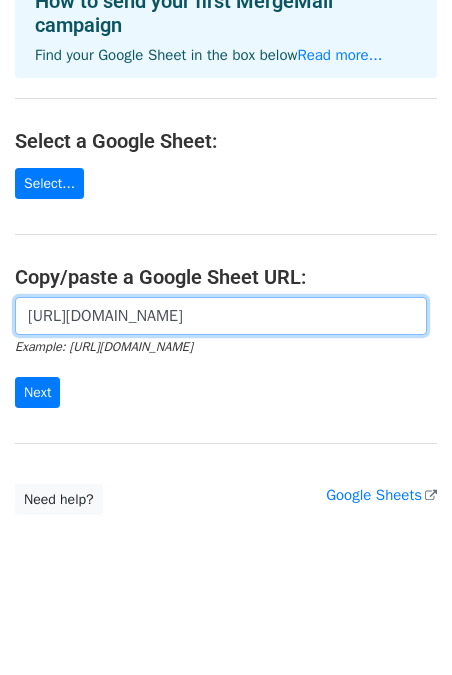 scroll, scrollTop: 0, scrollLeft: 441, axis: horizontal 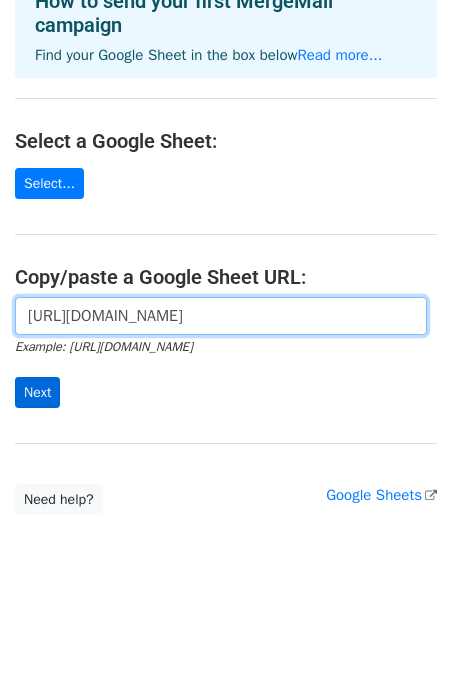 type on "https://docs.google.com/spreadsheets/d/1tu6bVfla8HIKuvfsL4xs0AHEJM2Hd9a9oYM0fCDPvL4/edit?gid=0#gid=0" 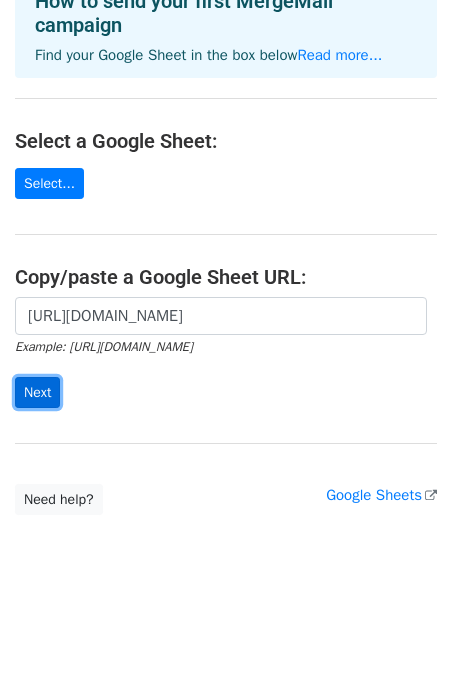 scroll, scrollTop: 0, scrollLeft: 0, axis: both 